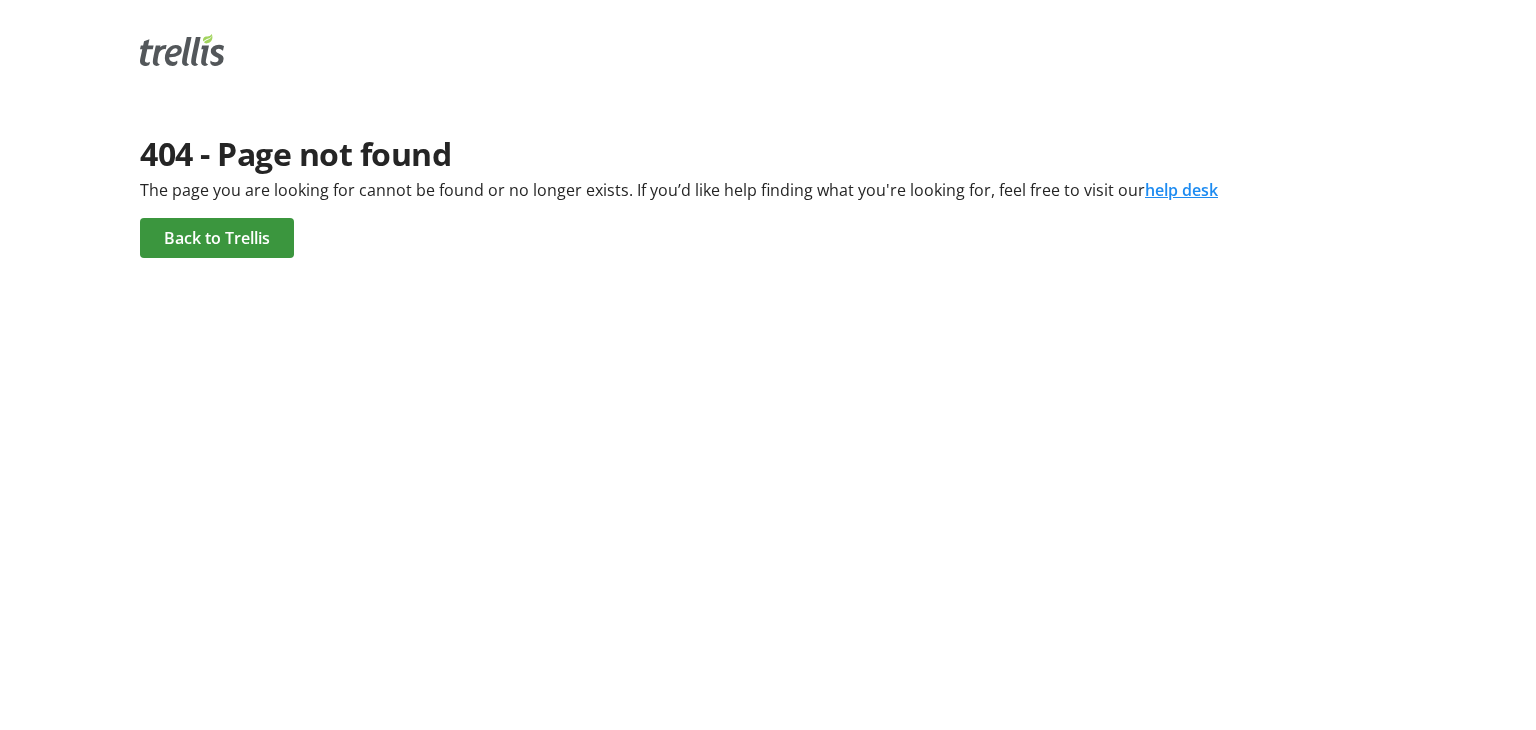 scroll, scrollTop: 0, scrollLeft: 0, axis: both 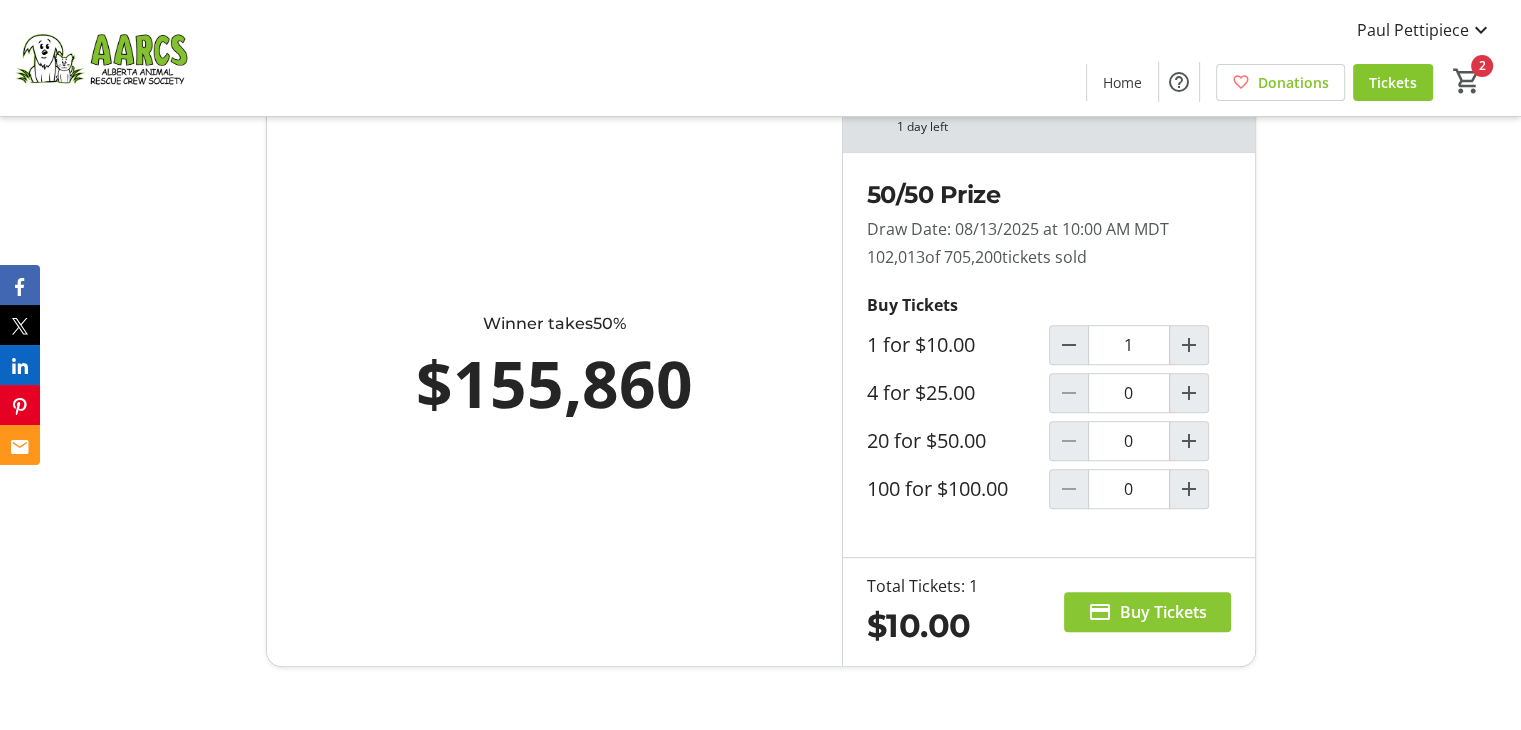 click on "Buy Tickets" at bounding box center [1163, 612] 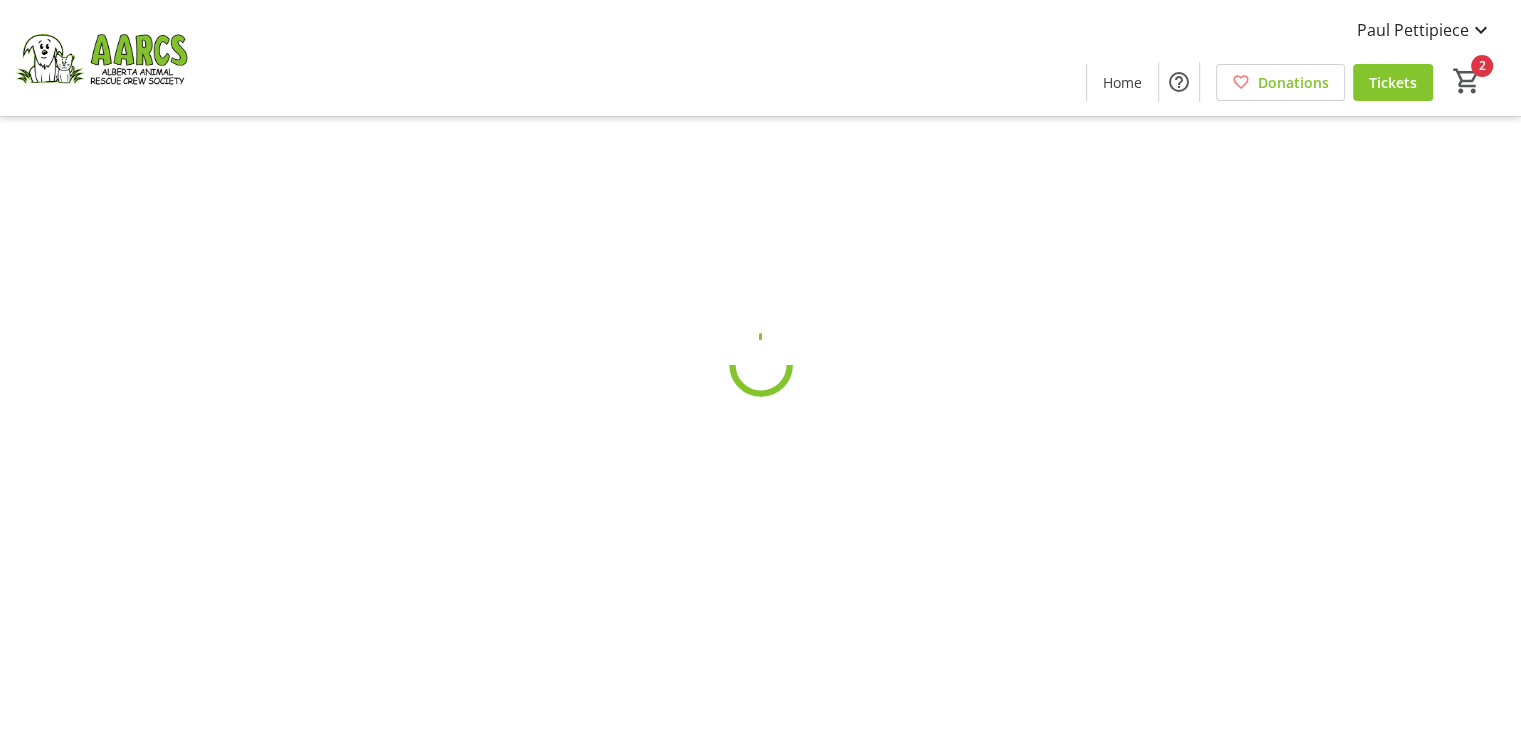 scroll, scrollTop: 0, scrollLeft: 0, axis: both 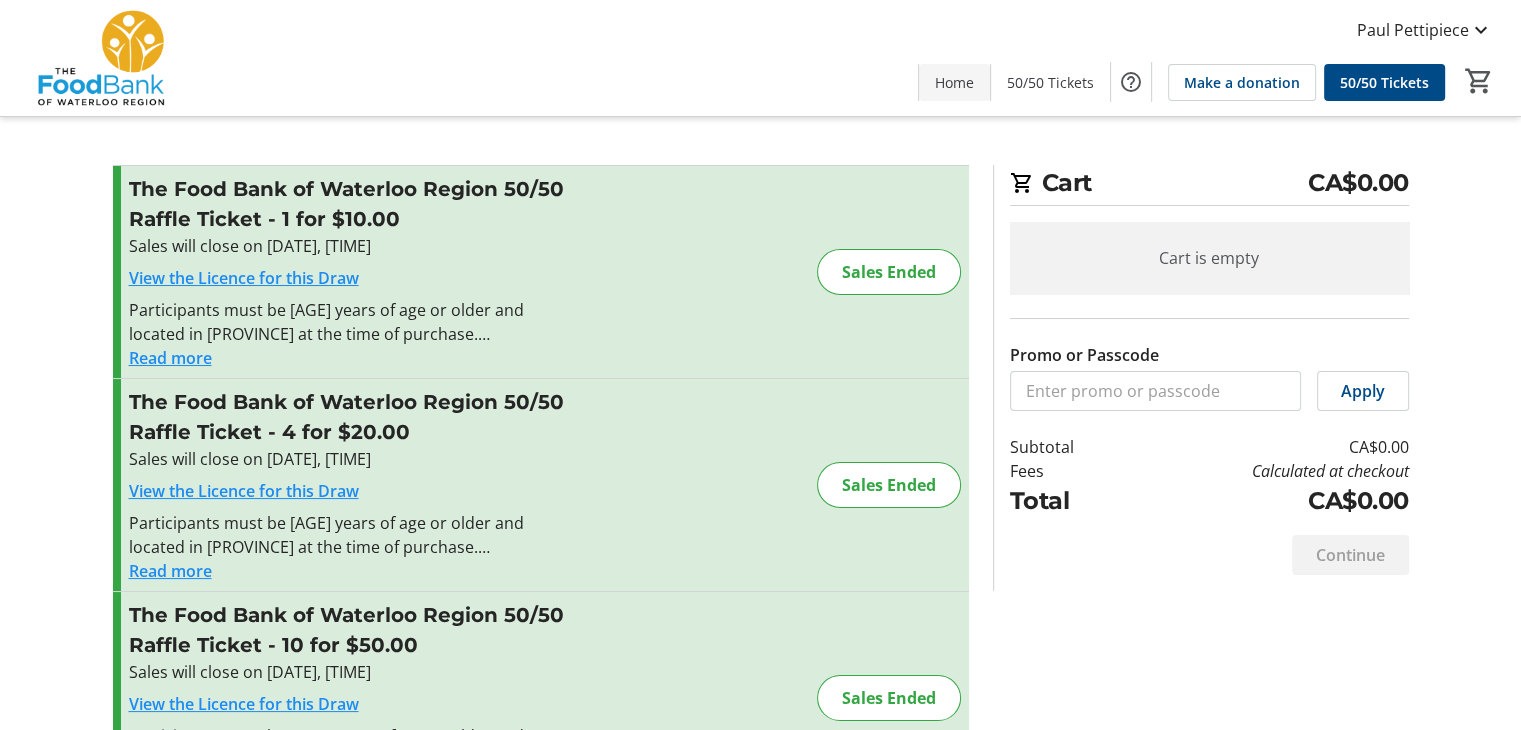 click on "Home" 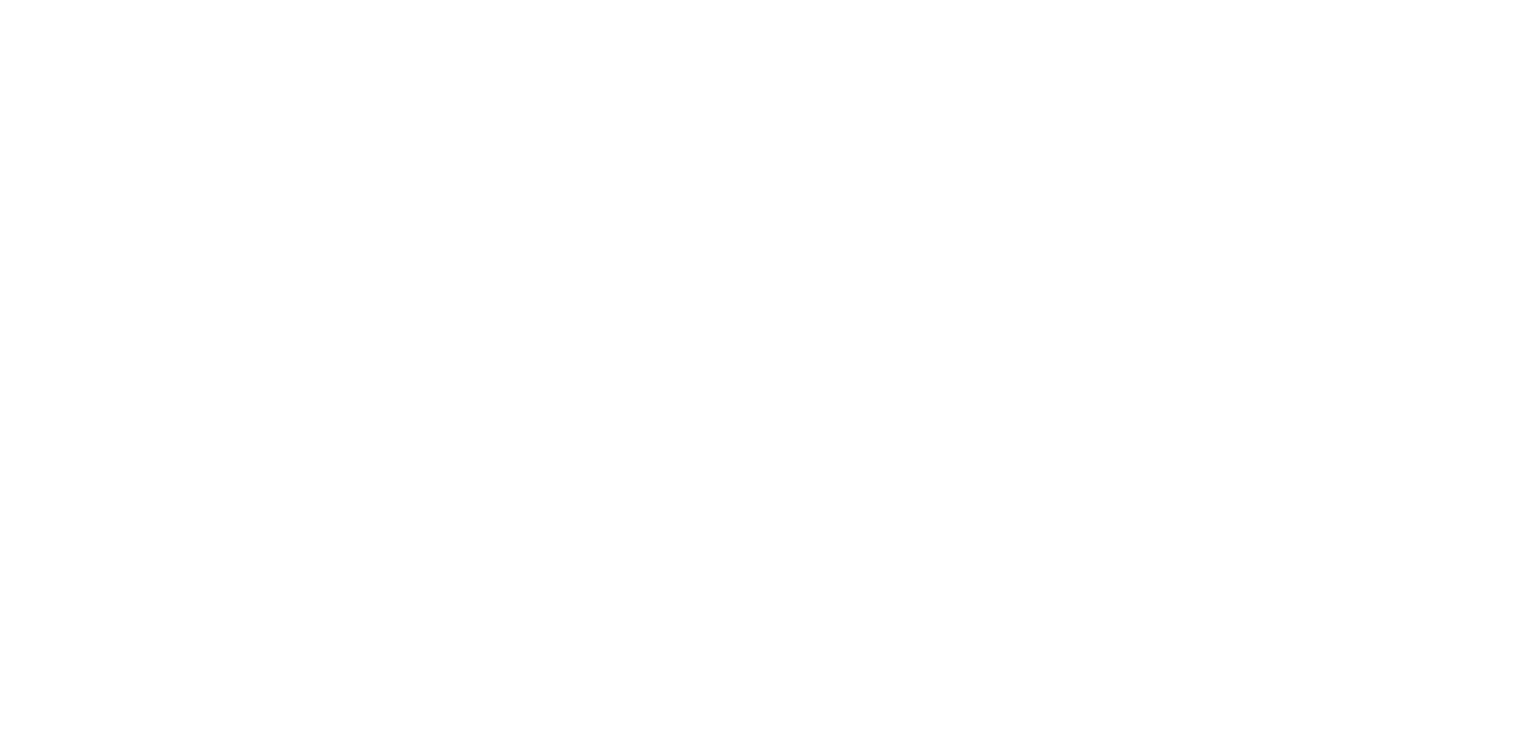 scroll, scrollTop: 0, scrollLeft: 0, axis: both 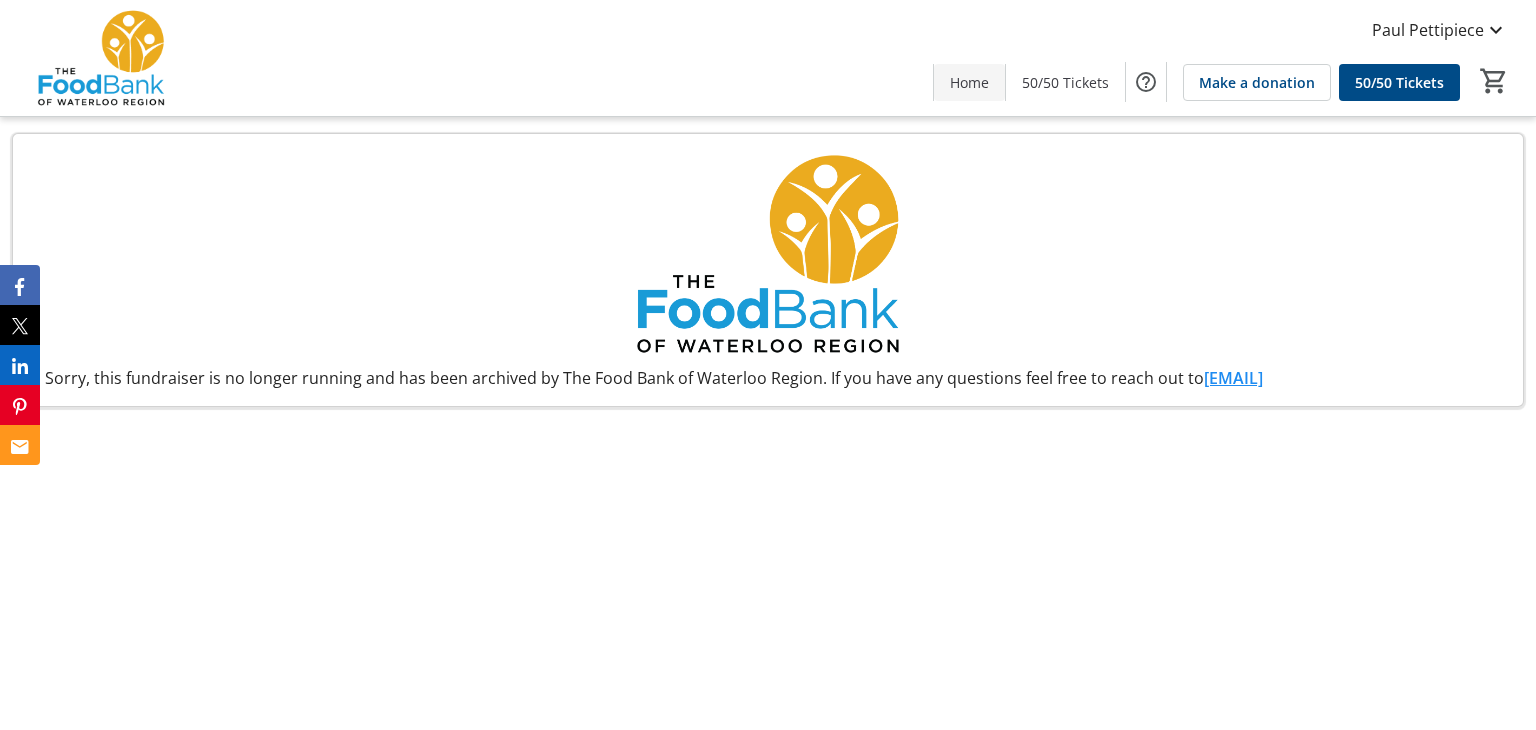 click on "Home" 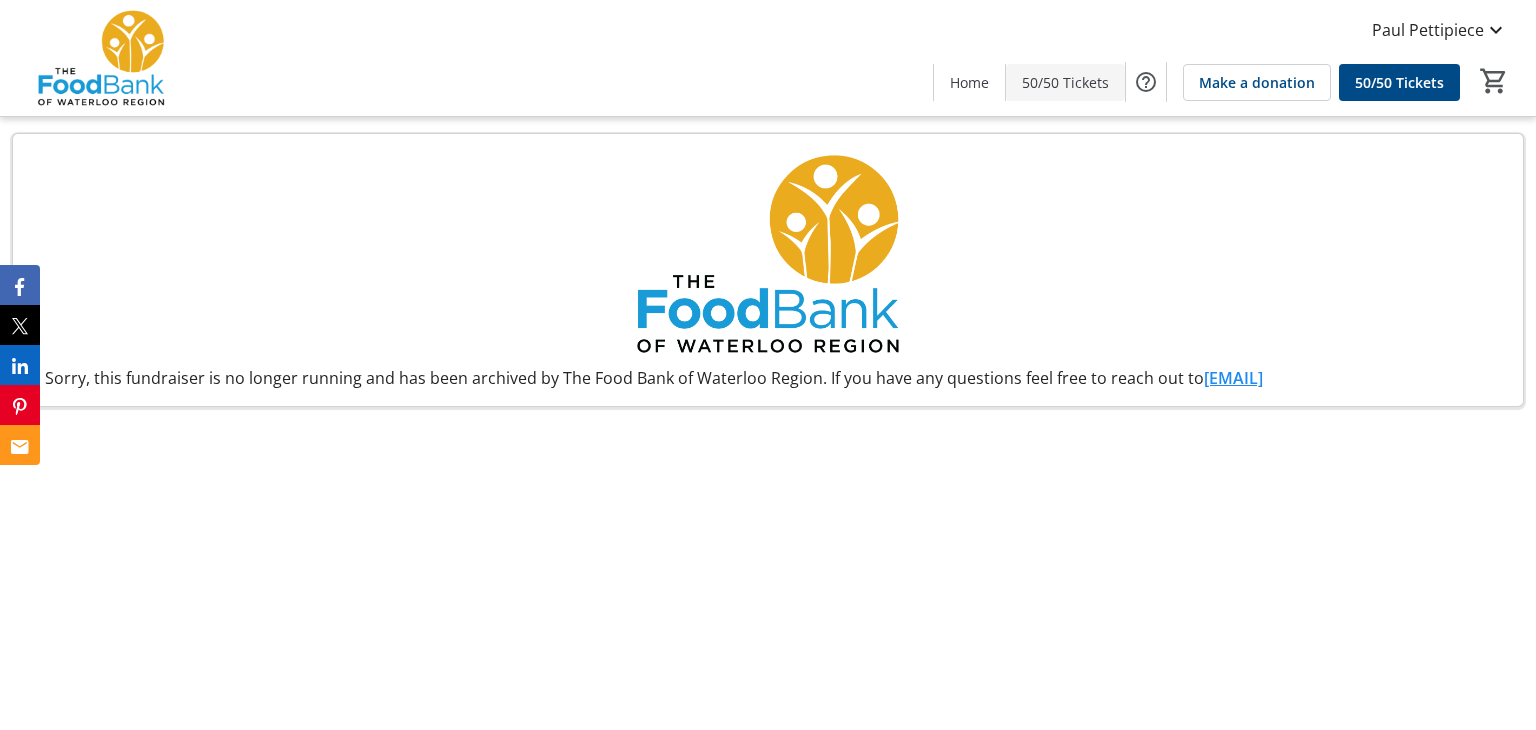 click on "50/50 Tickets" 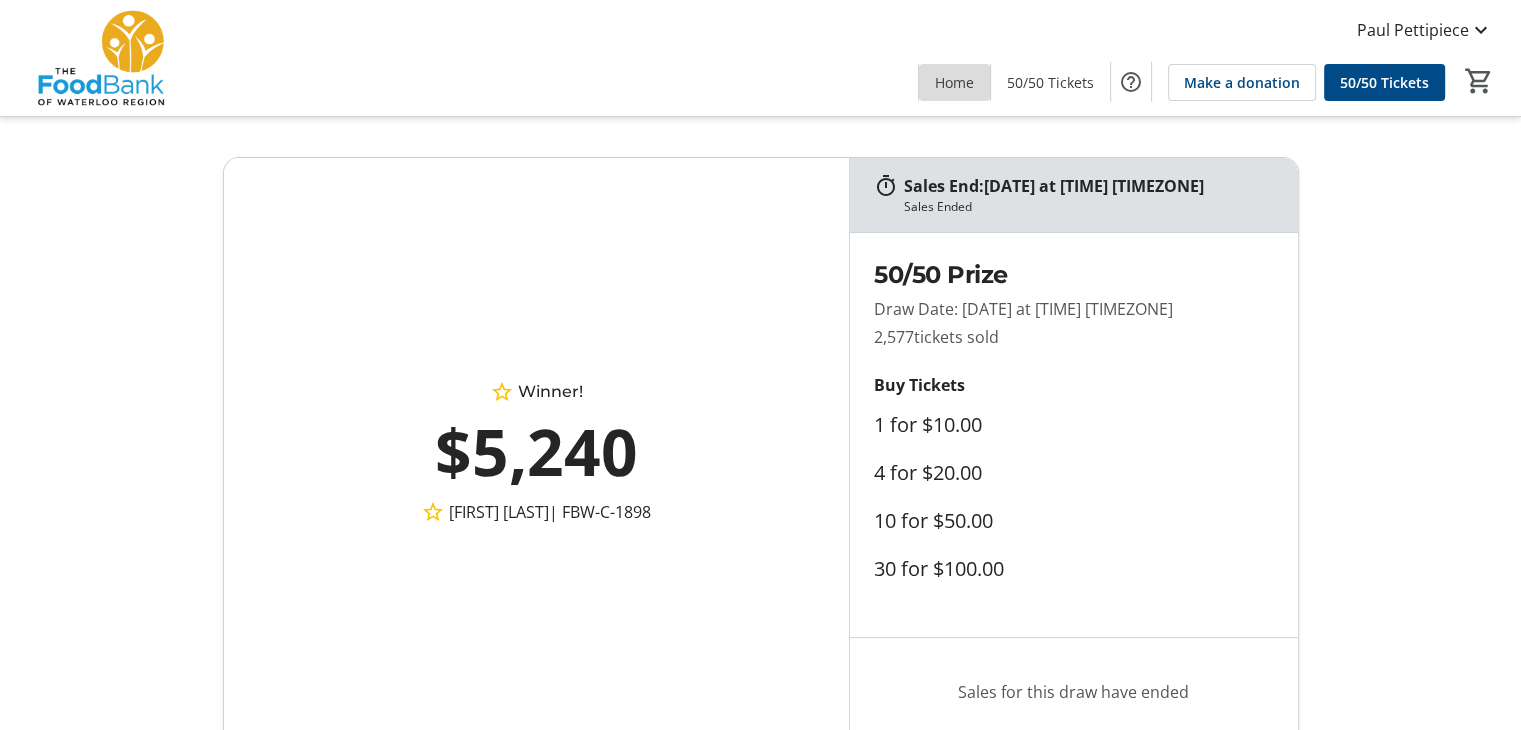click on "Home" 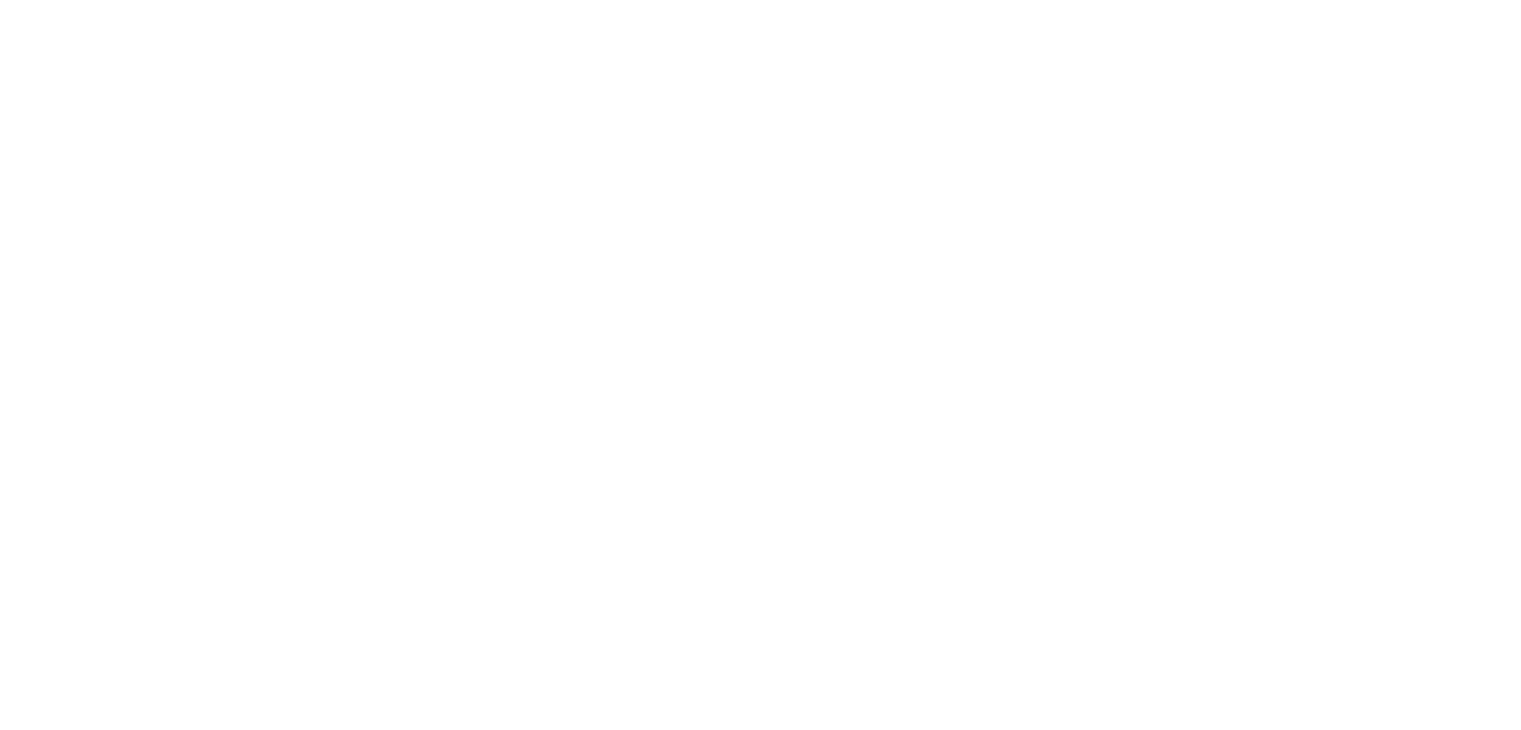 scroll, scrollTop: 0, scrollLeft: 0, axis: both 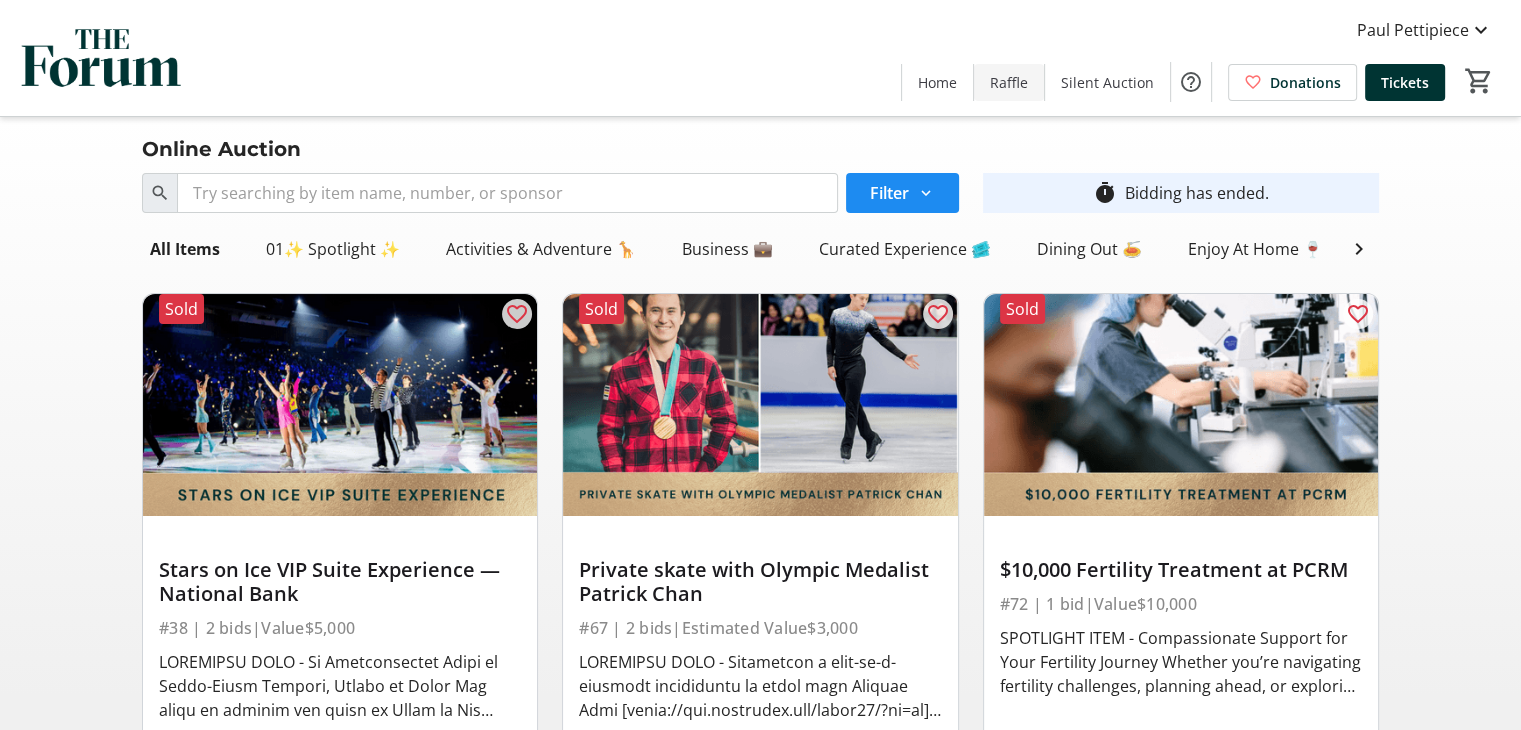 click on "Raffle" 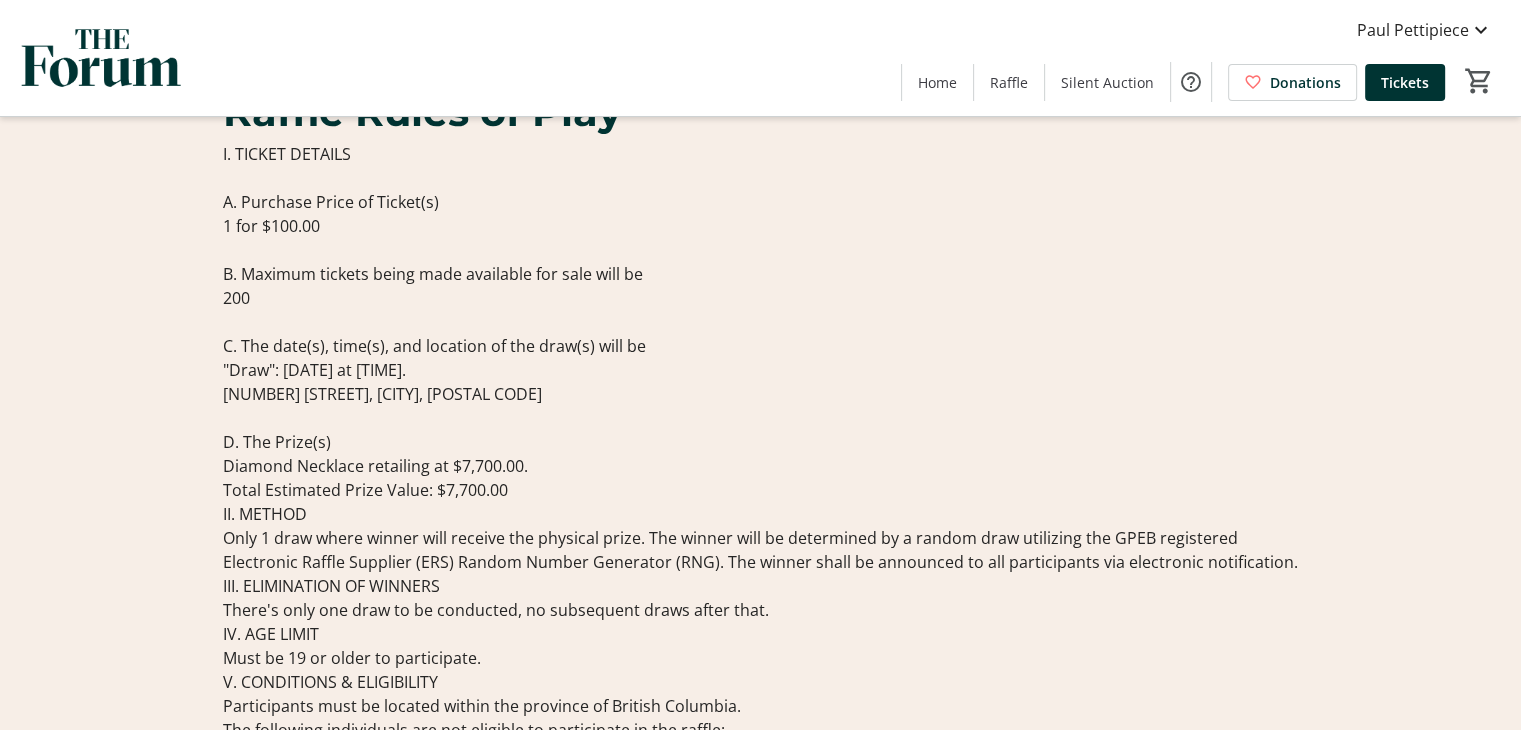 scroll, scrollTop: 0, scrollLeft: 0, axis: both 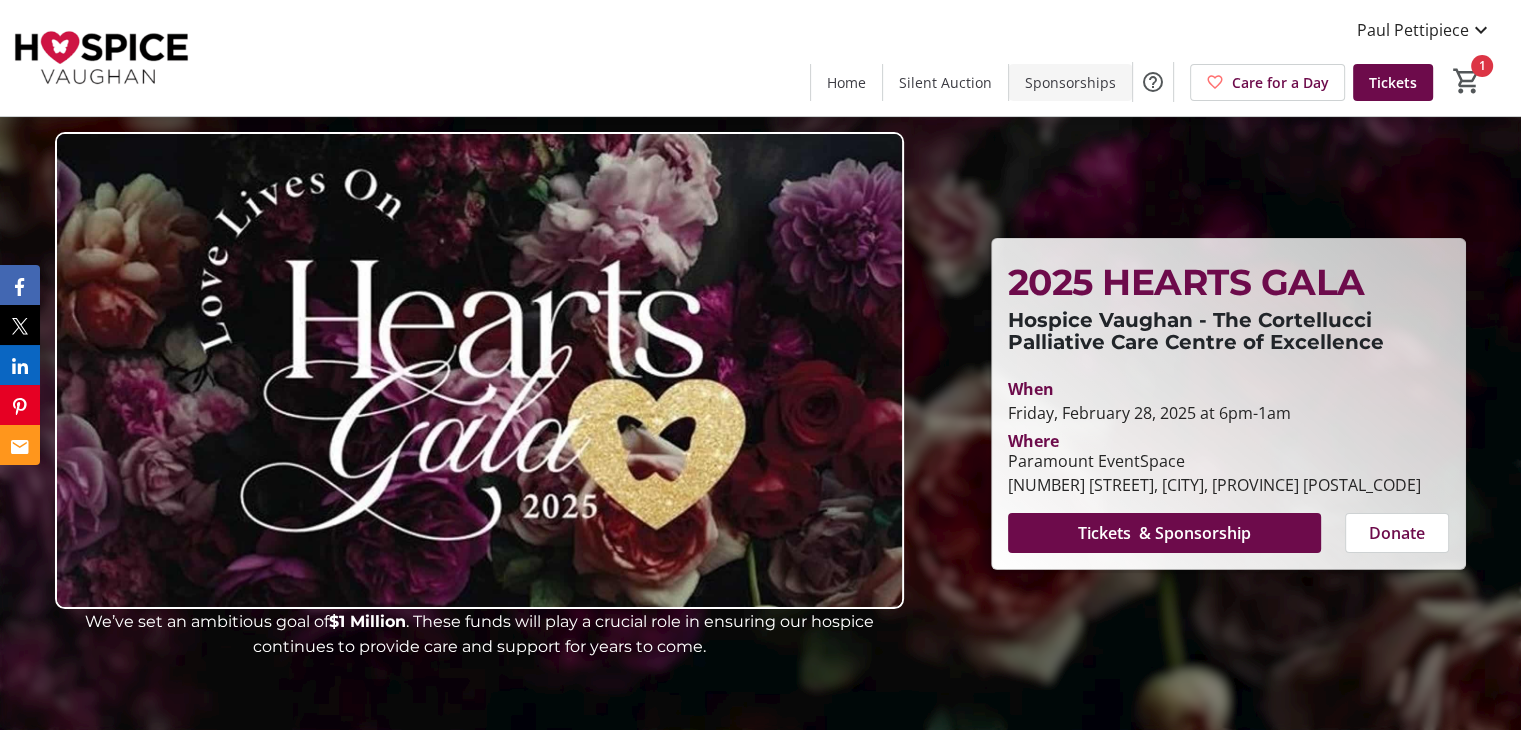 click on "Sponsorships" 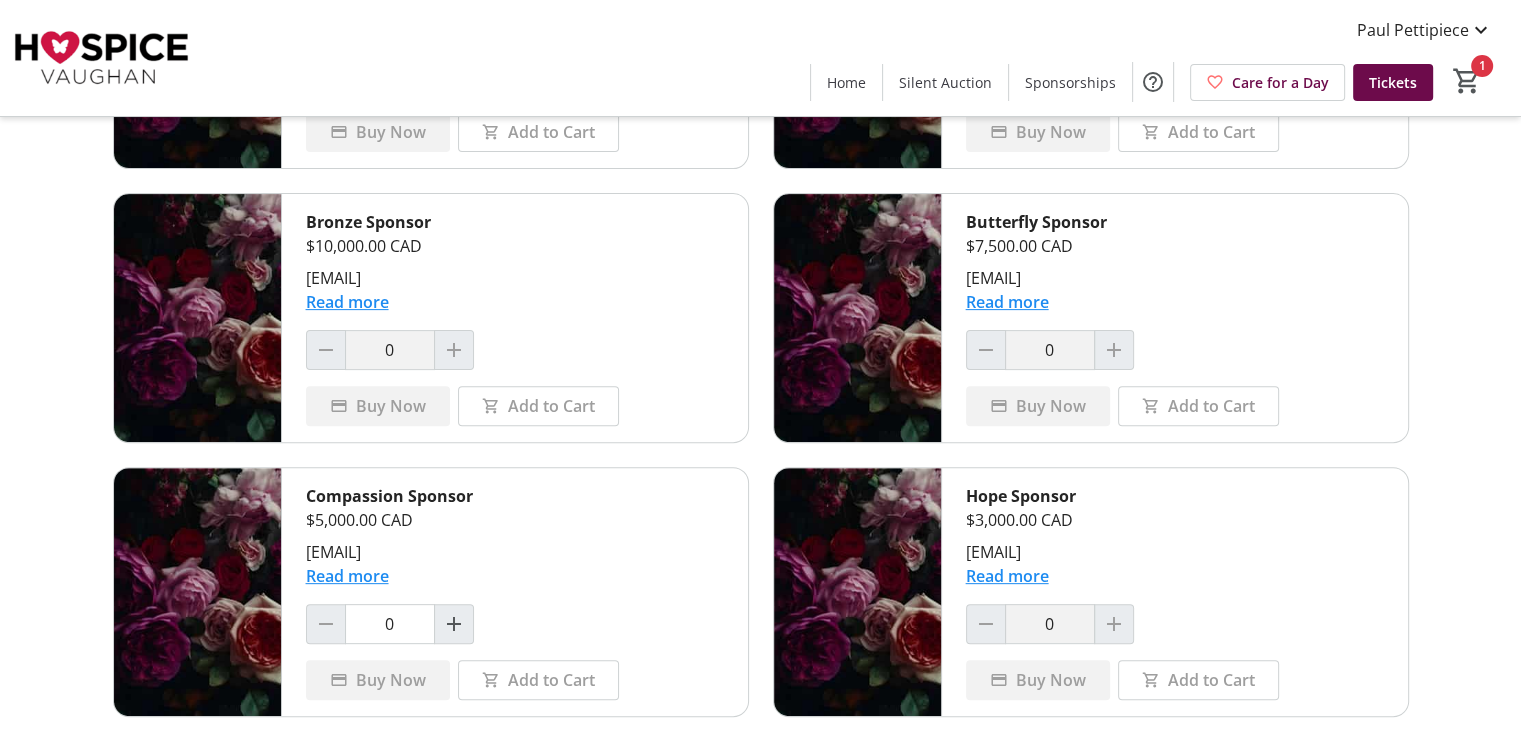 scroll, scrollTop: 0, scrollLeft: 0, axis: both 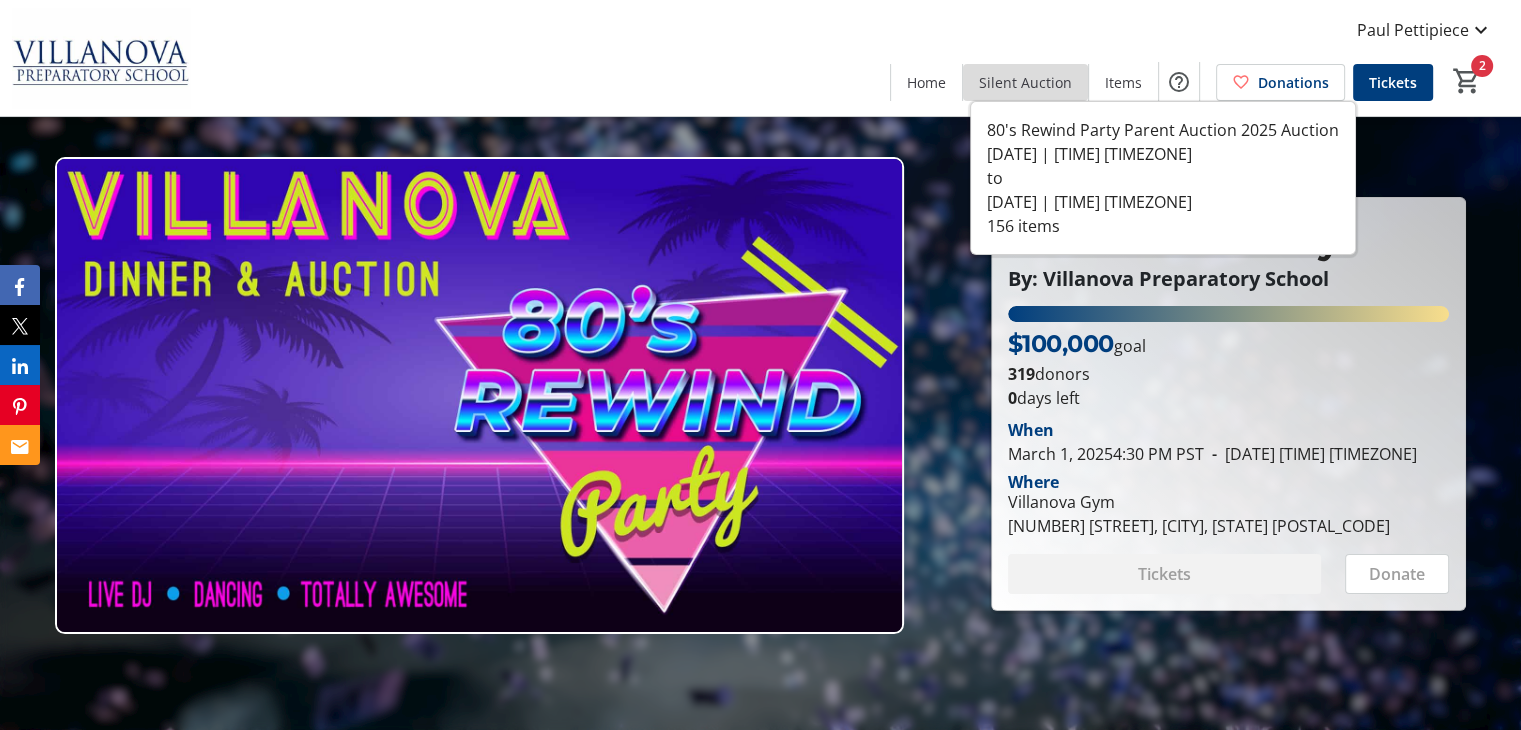 click 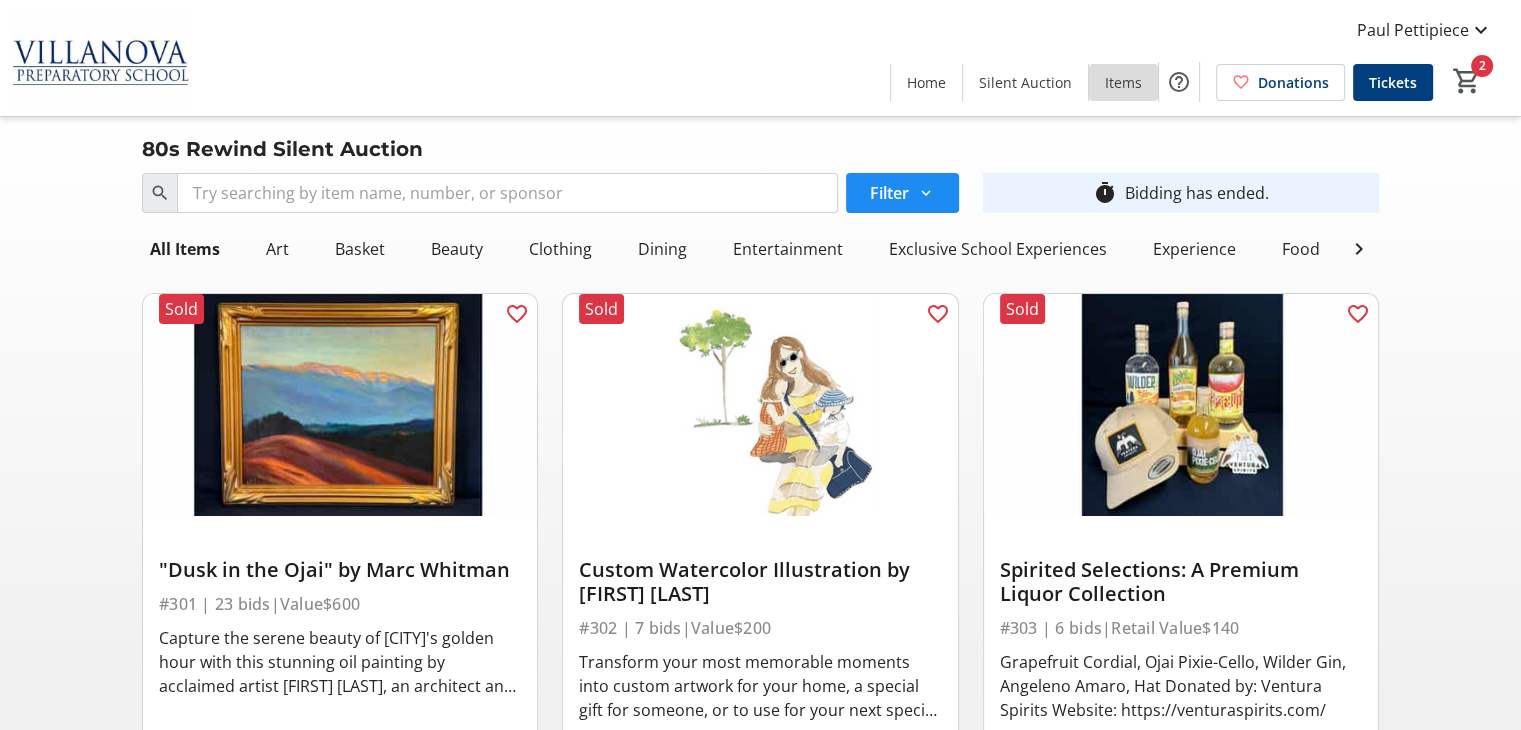 click on "Items" 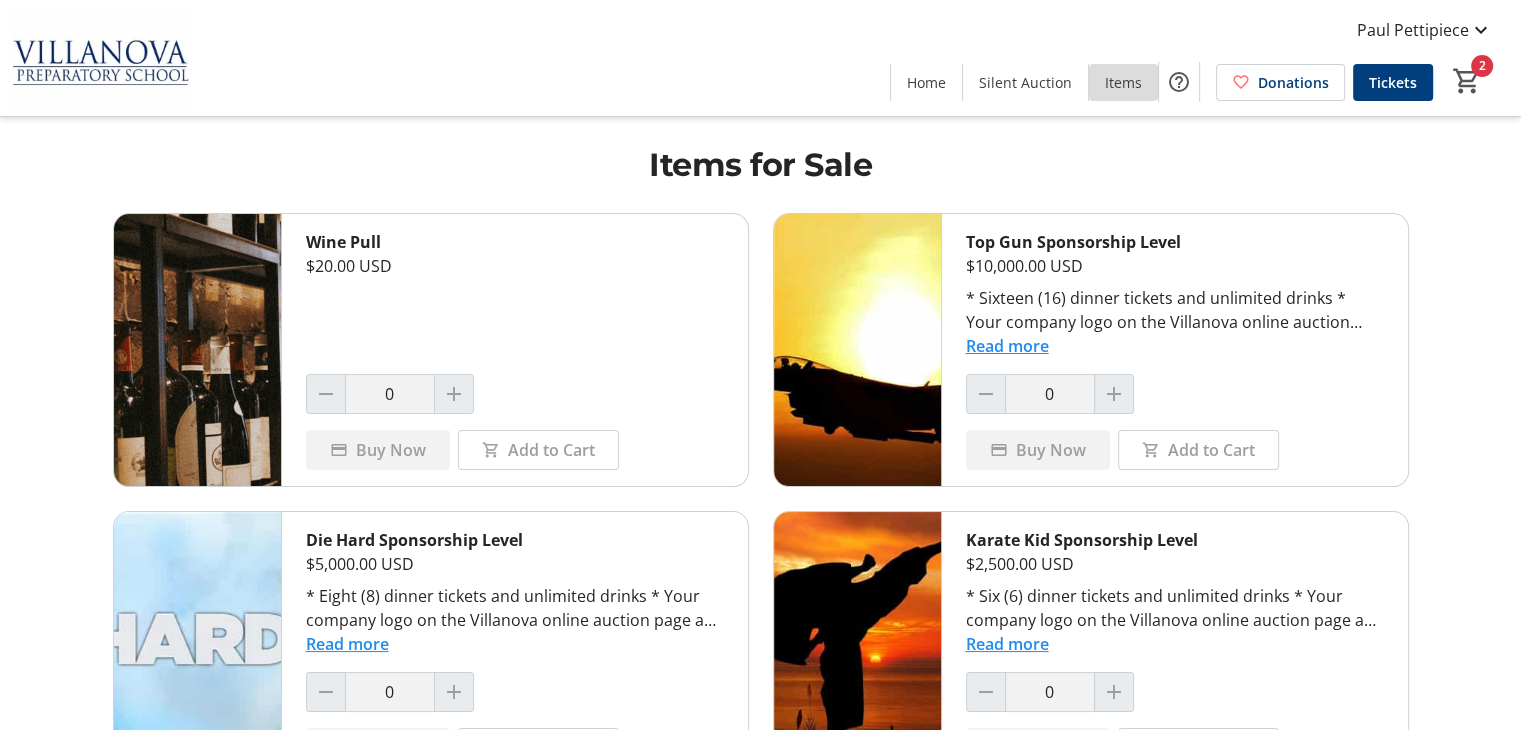 click on "Items" 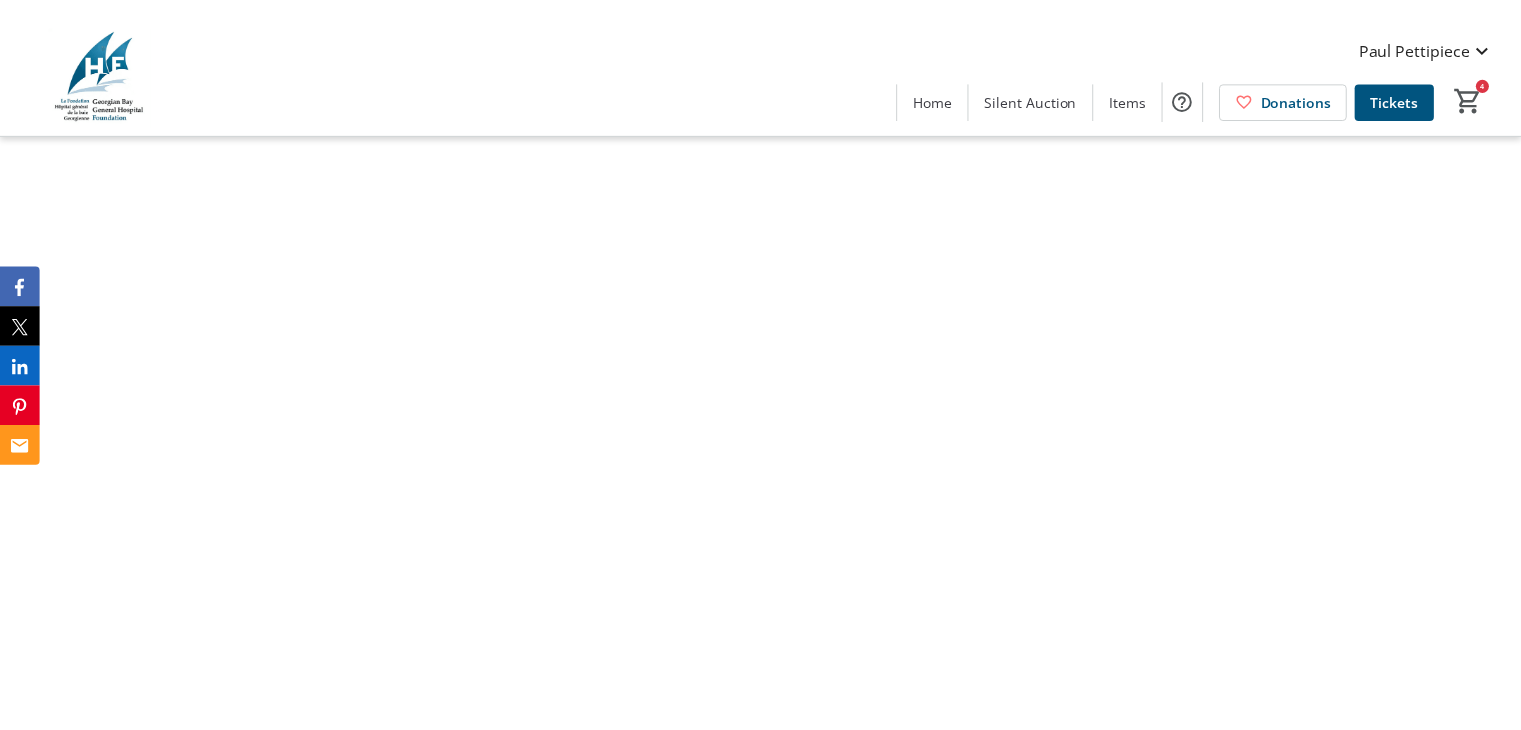 scroll, scrollTop: 0, scrollLeft: 0, axis: both 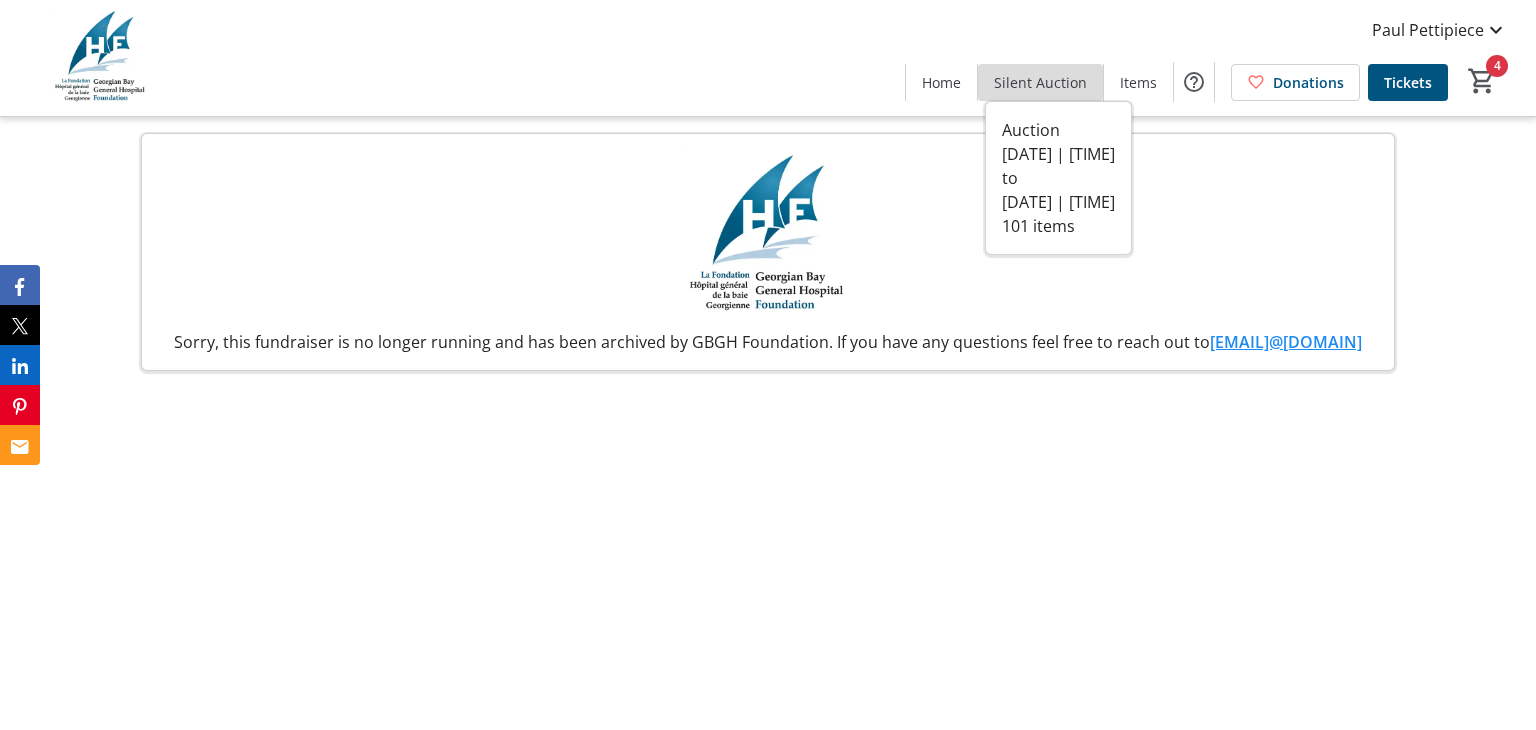 click on "Silent Auction" 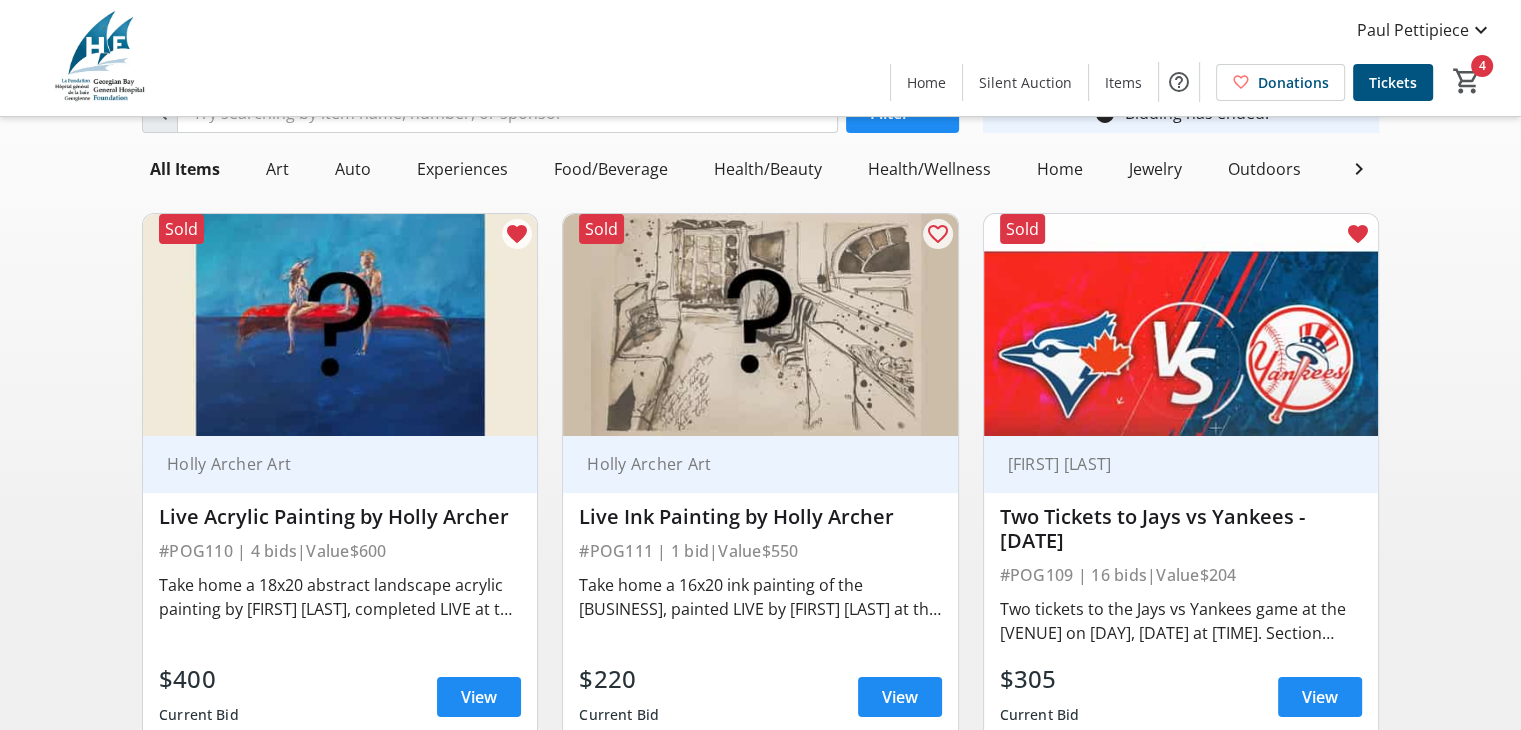 scroll, scrollTop: 149, scrollLeft: 0, axis: vertical 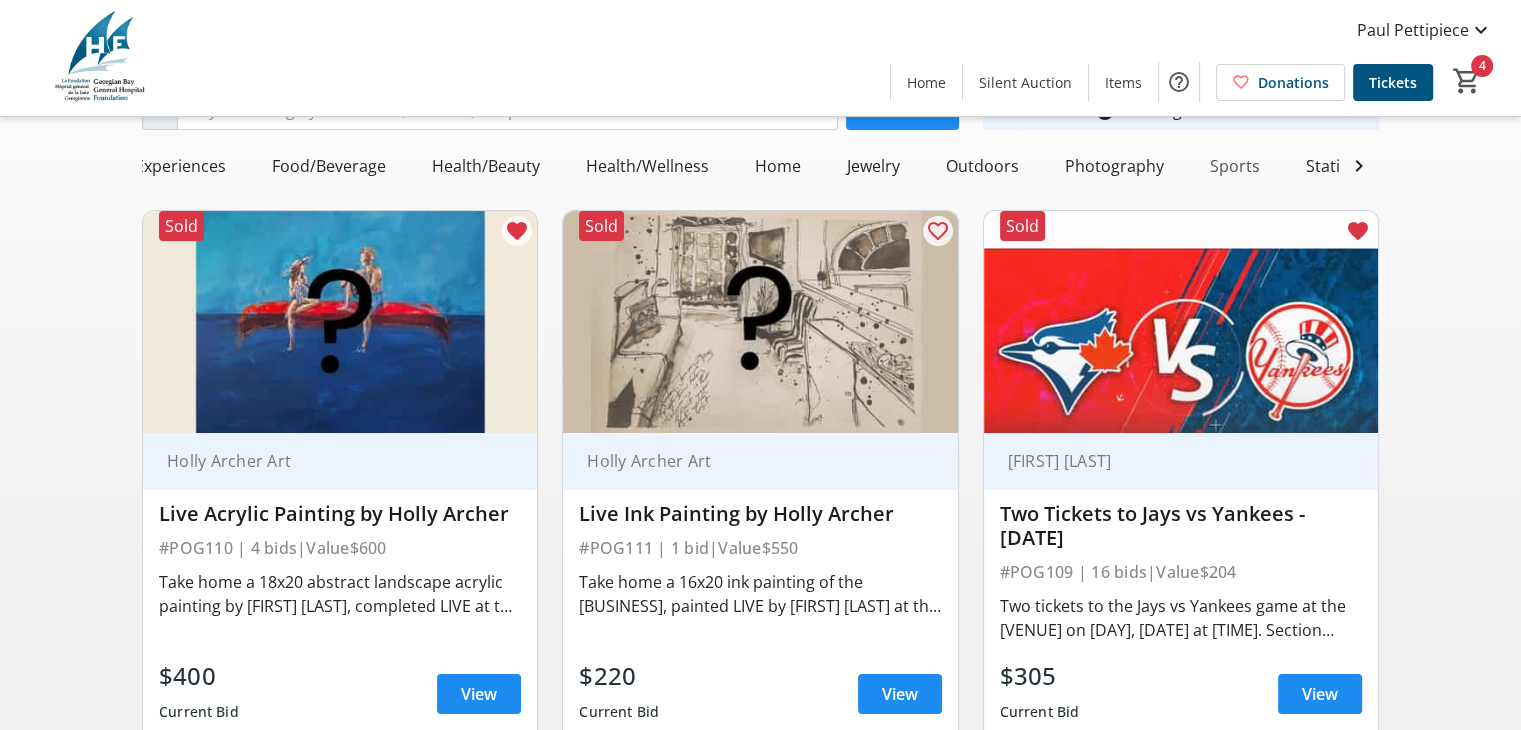 click on "Sports" 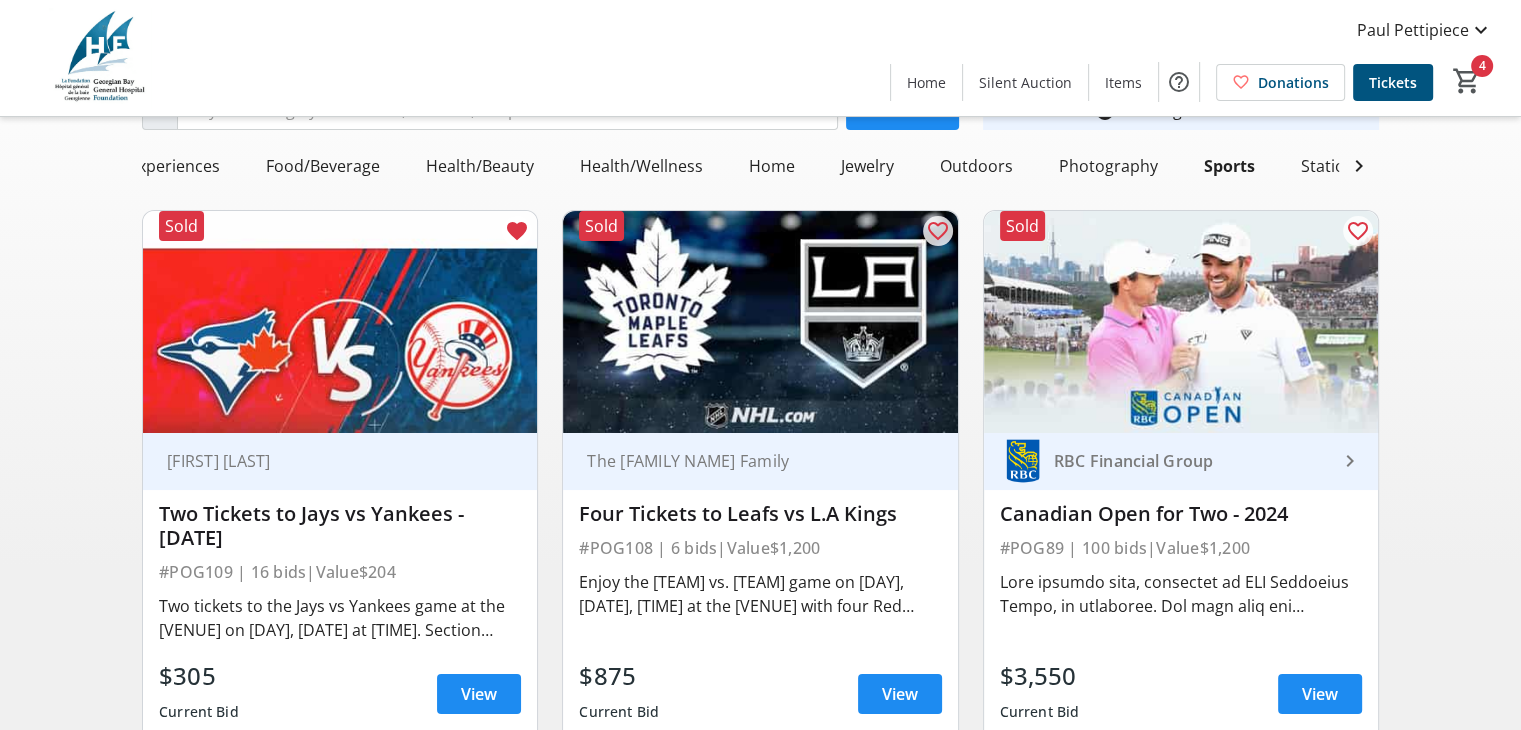 scroll, scrollTop: 354, scrollLeft: 0, axis: vertical 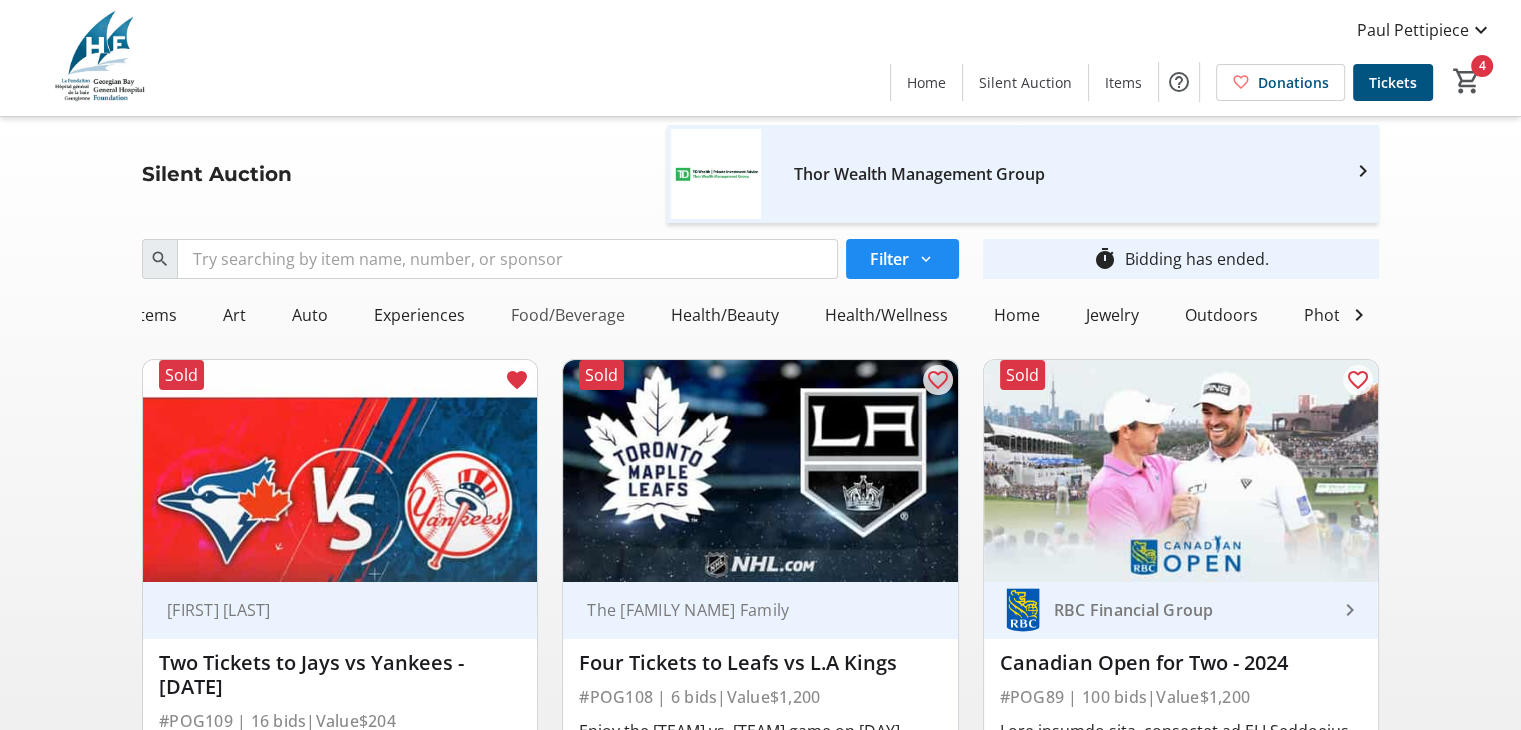 click on "Food/Beverage" 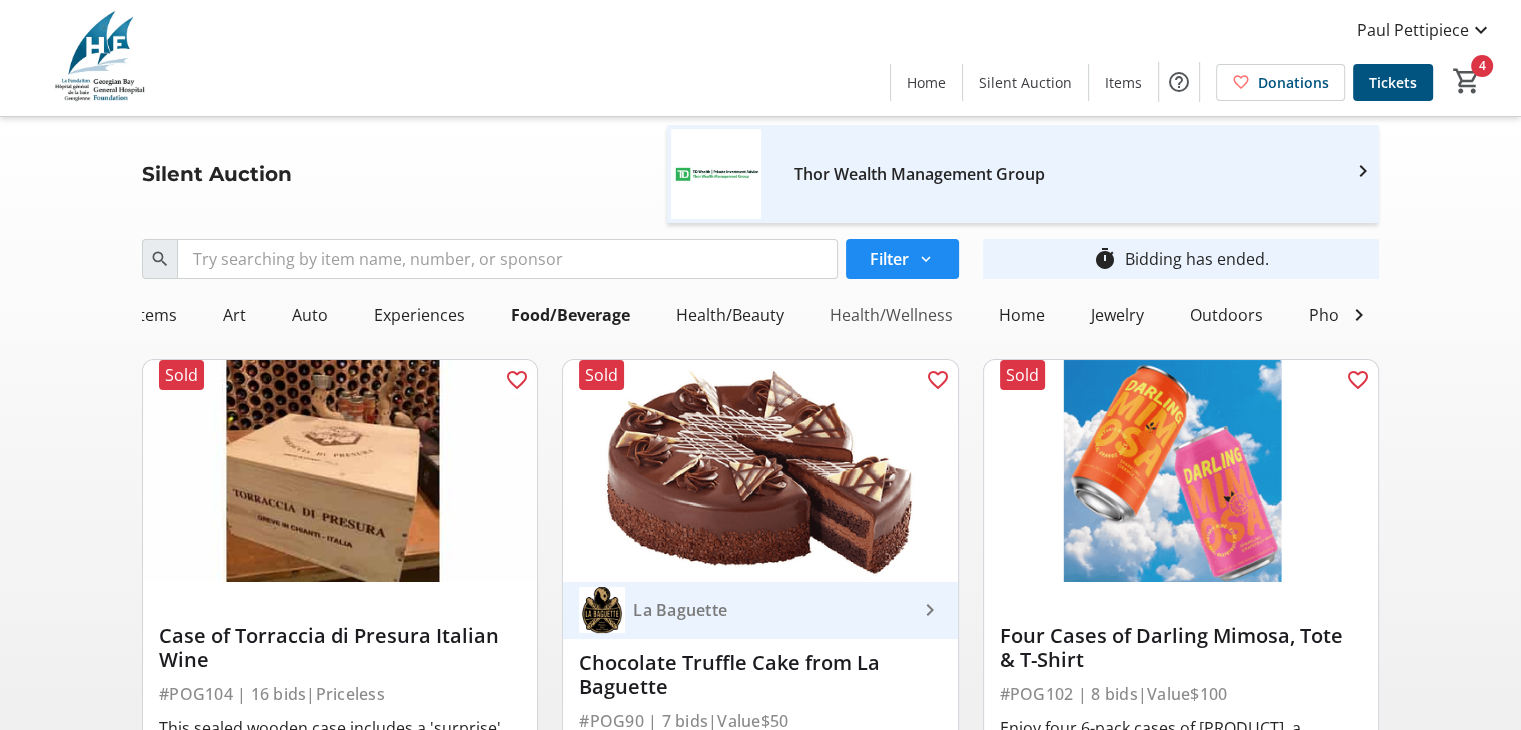 click on "Health/Wellness" 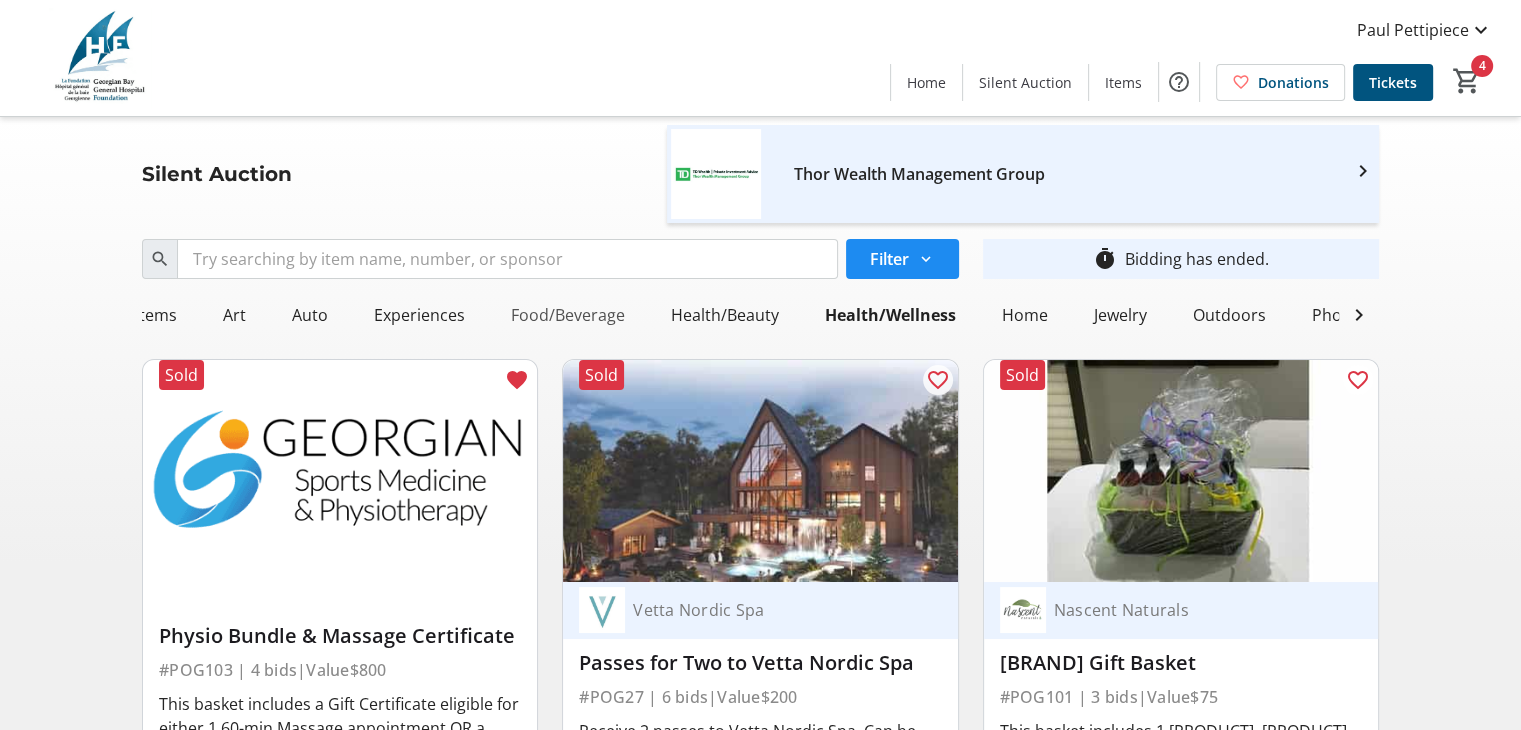 click on "Food/Beverage" 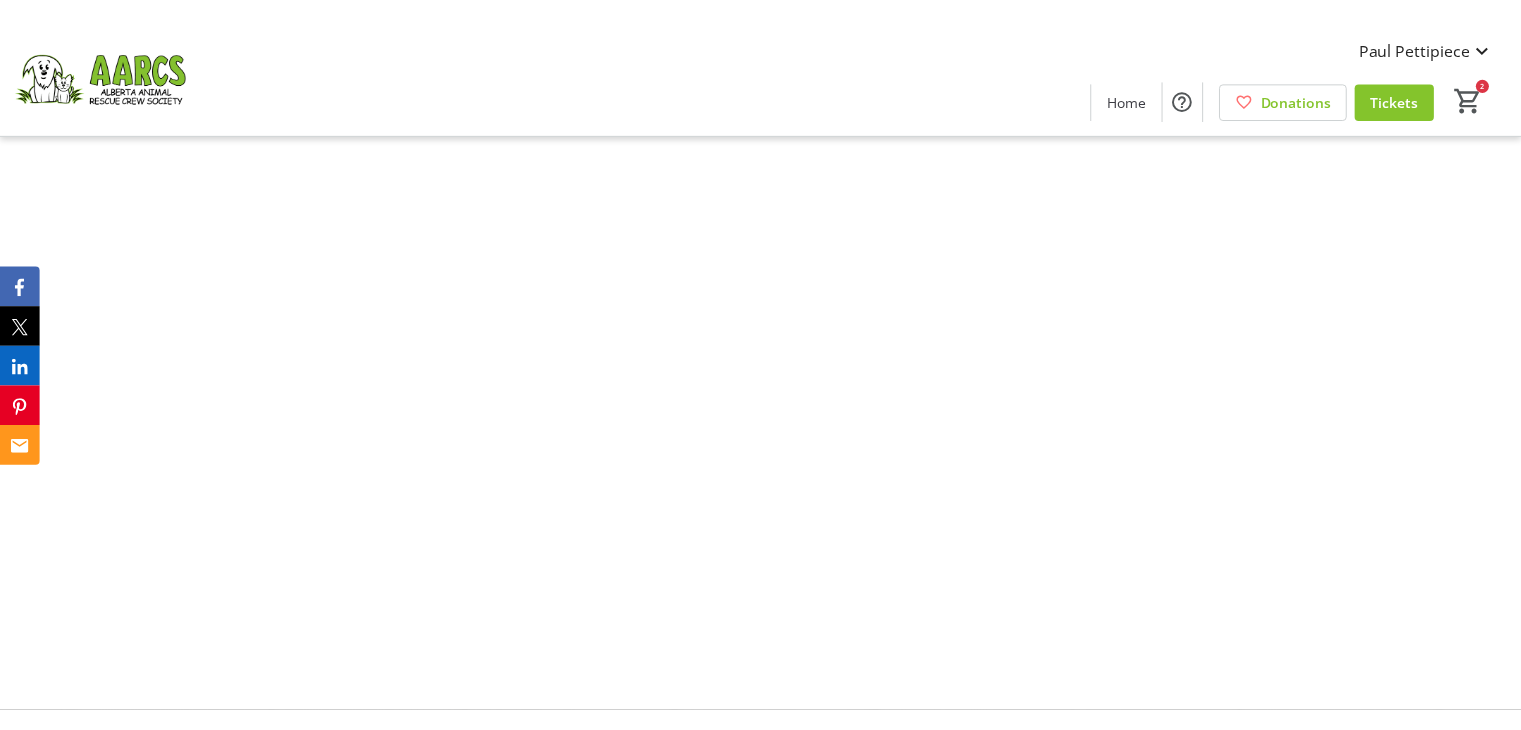 scroll, scrollTop: 0, scrollLeft: 0, axis: both 